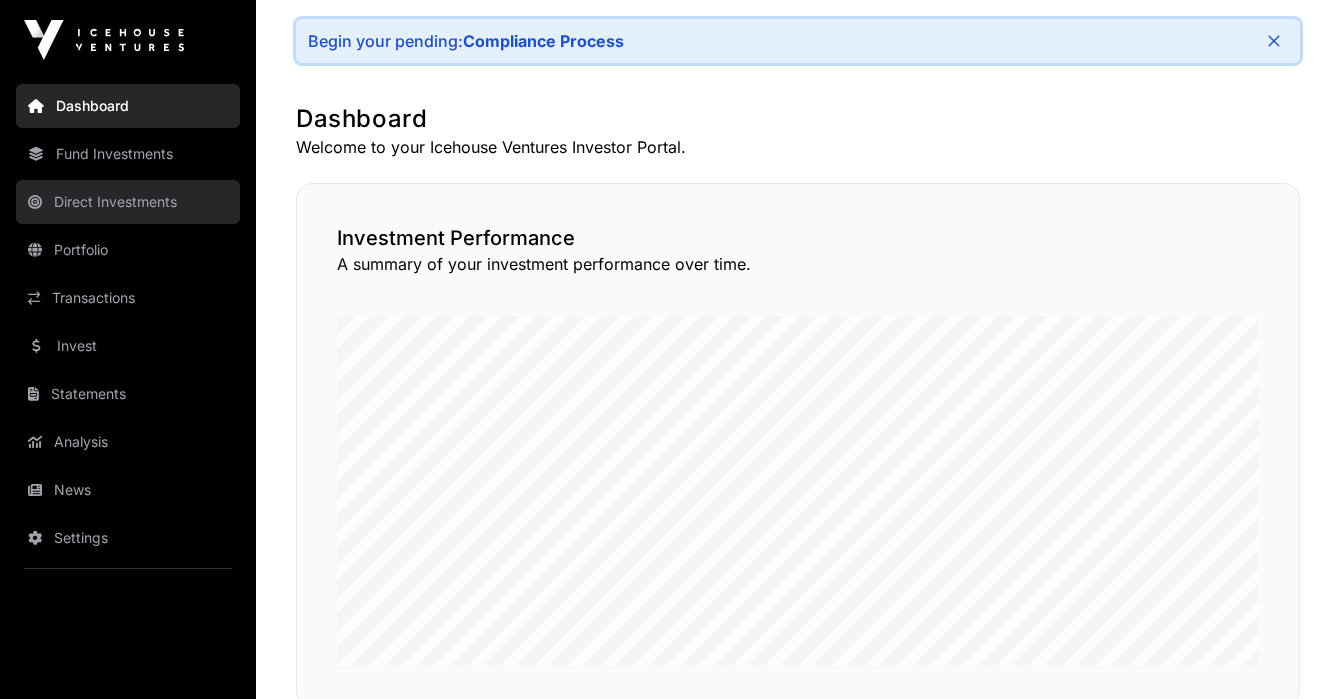 scroll, scrollTop: 421, scrollLeft: 0, axis: vertical 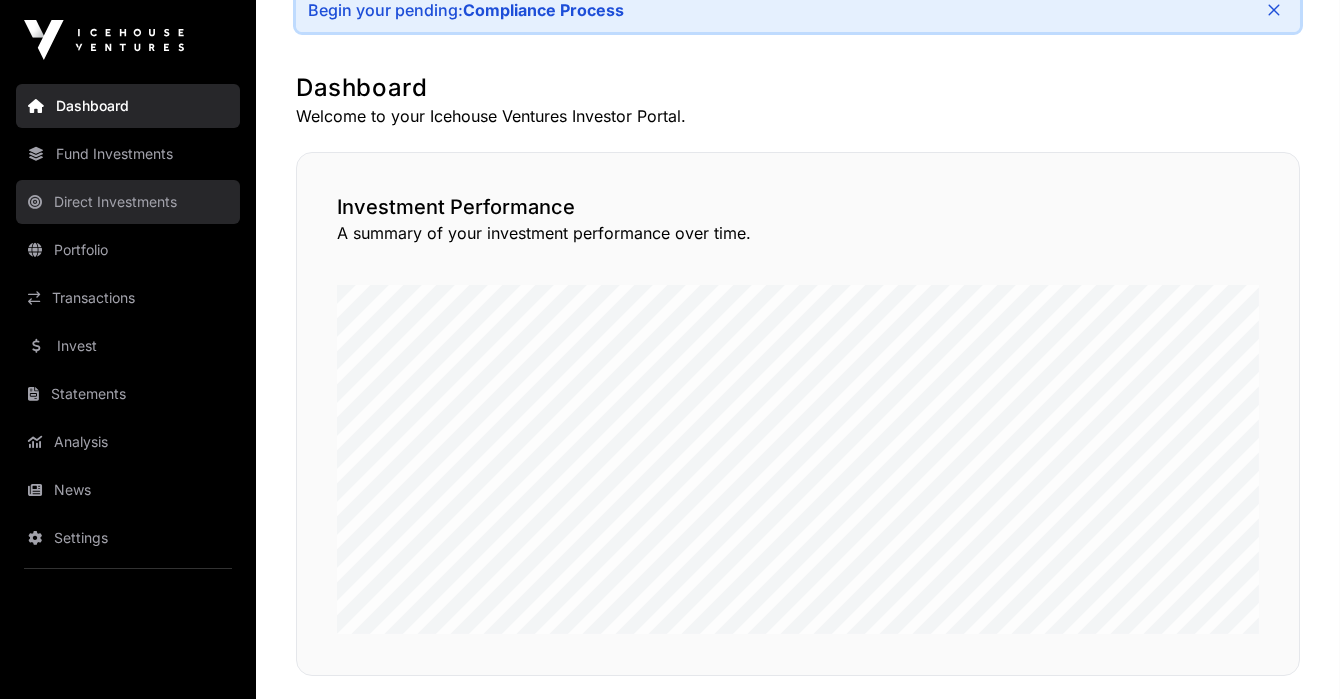 click on "Direct Investments" 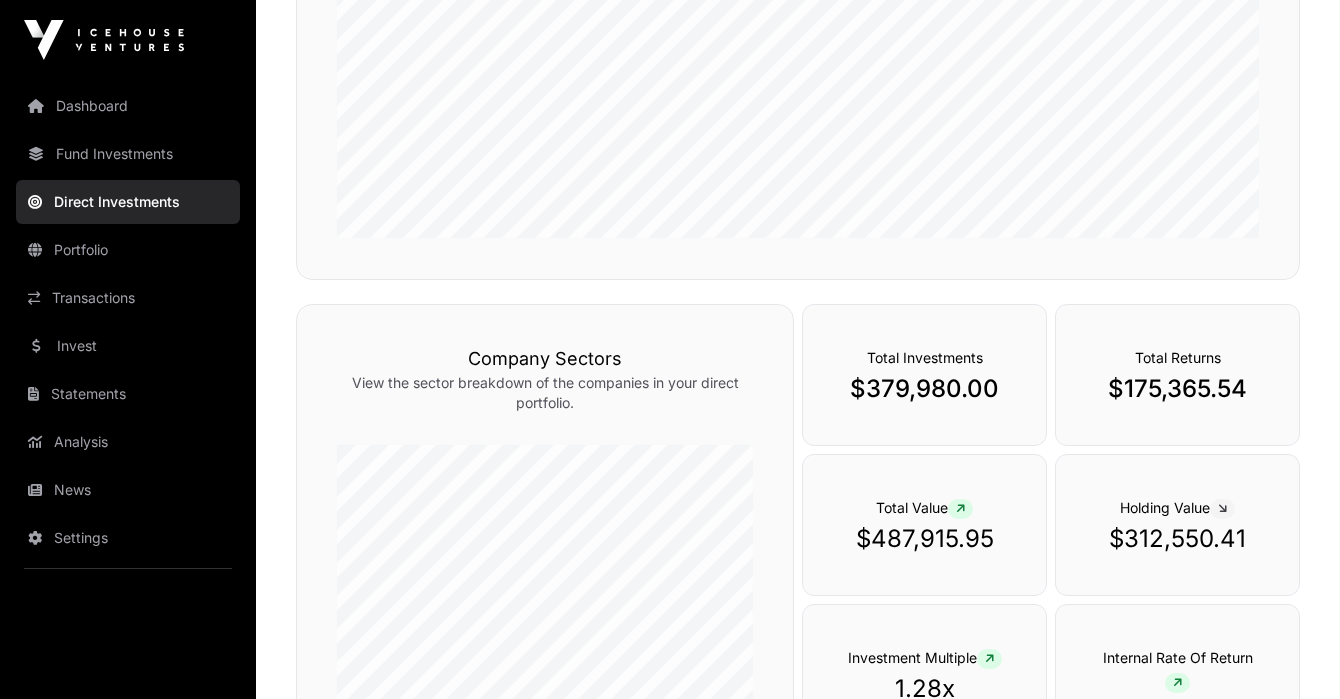 scroll, scrollTop: 0, scrollLeft: 0, axis: both 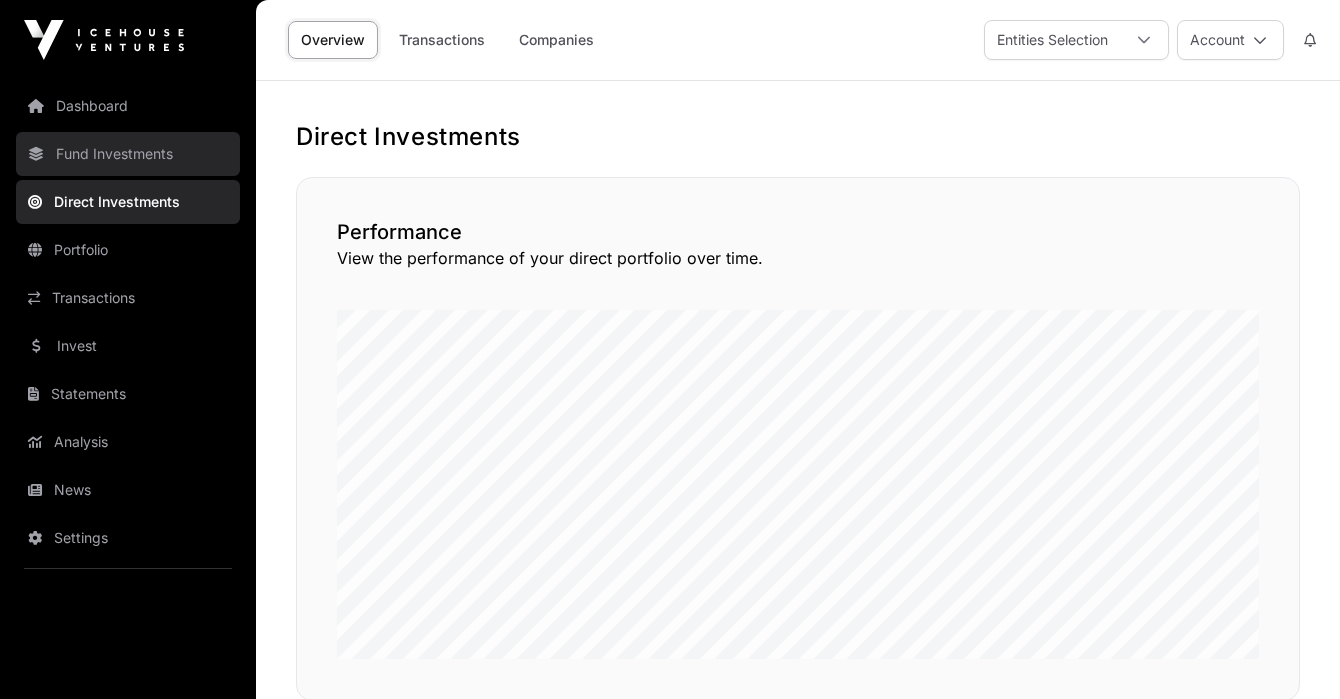 click on "Fund Investments" 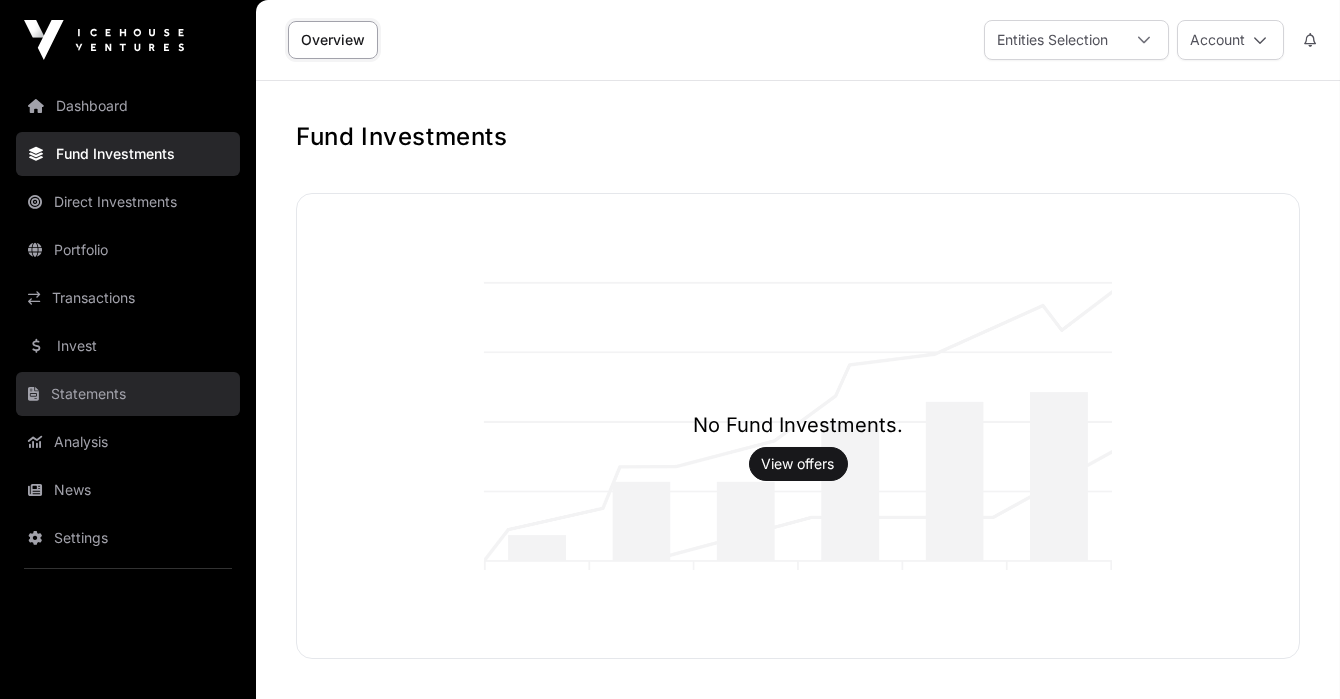 click on "Statements" 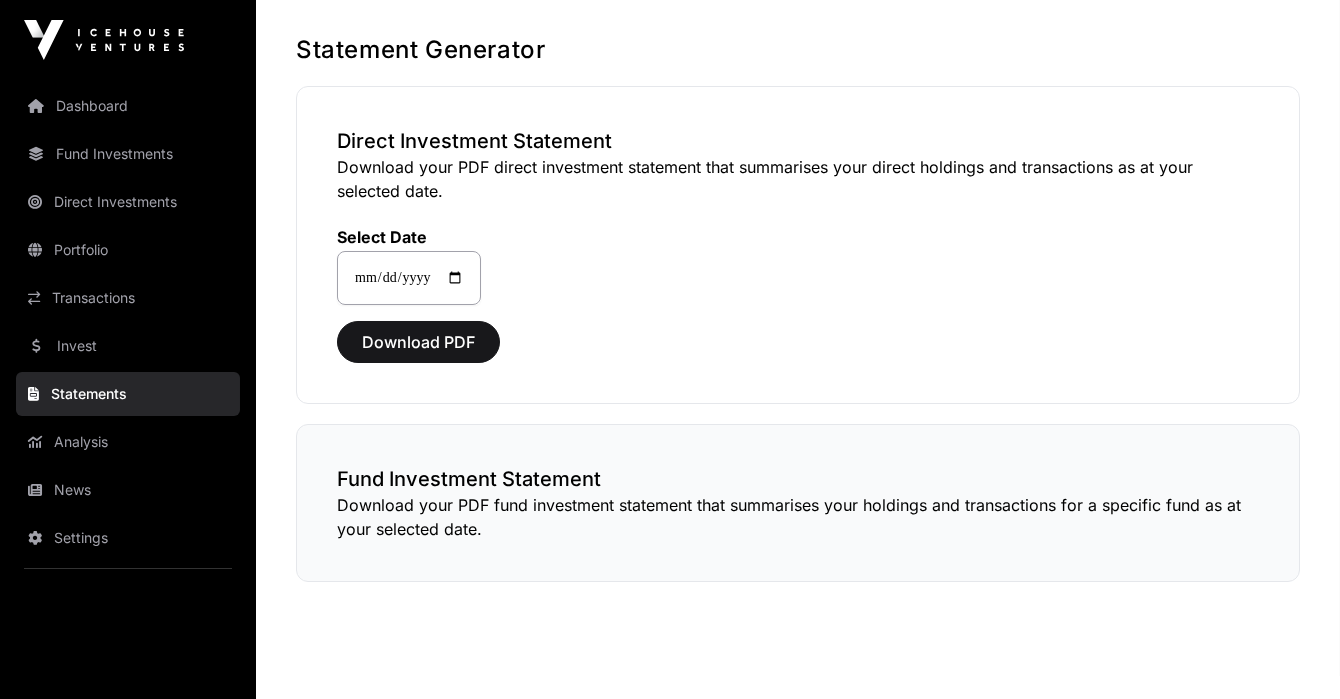scroll, scrollTop: 0, scrollLeft: 0, axis: both 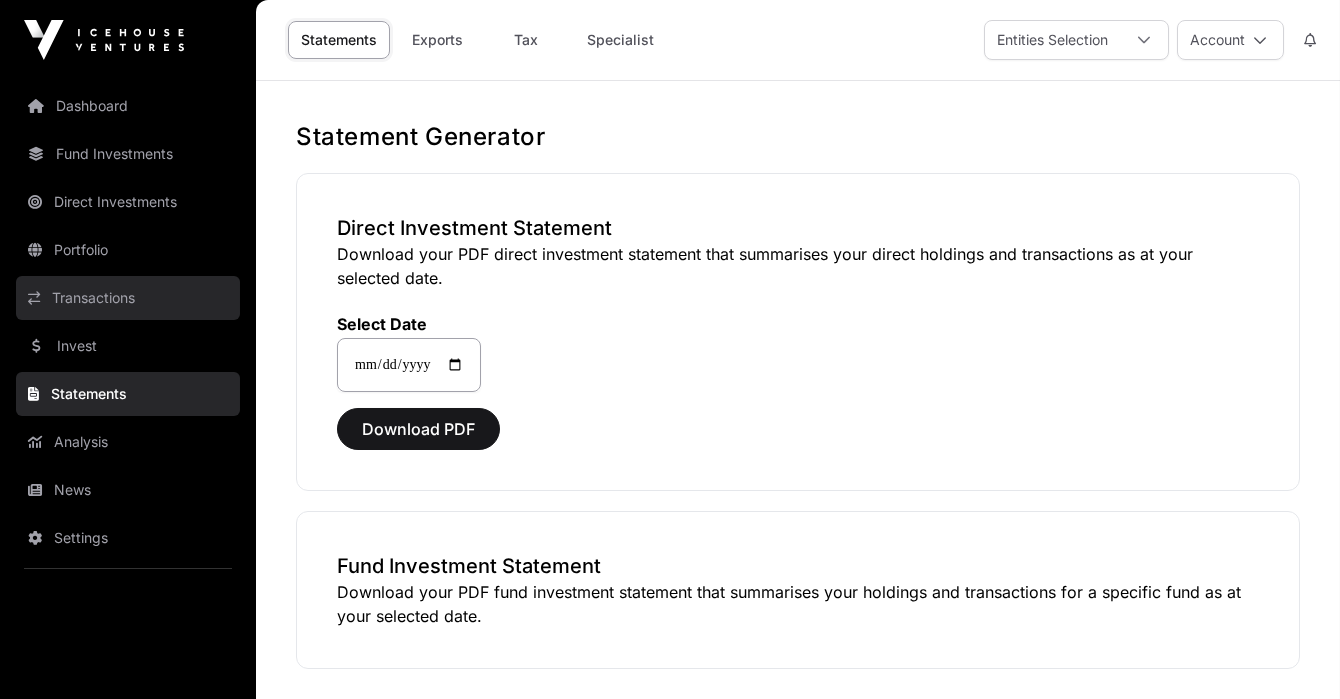click on "Transactions" 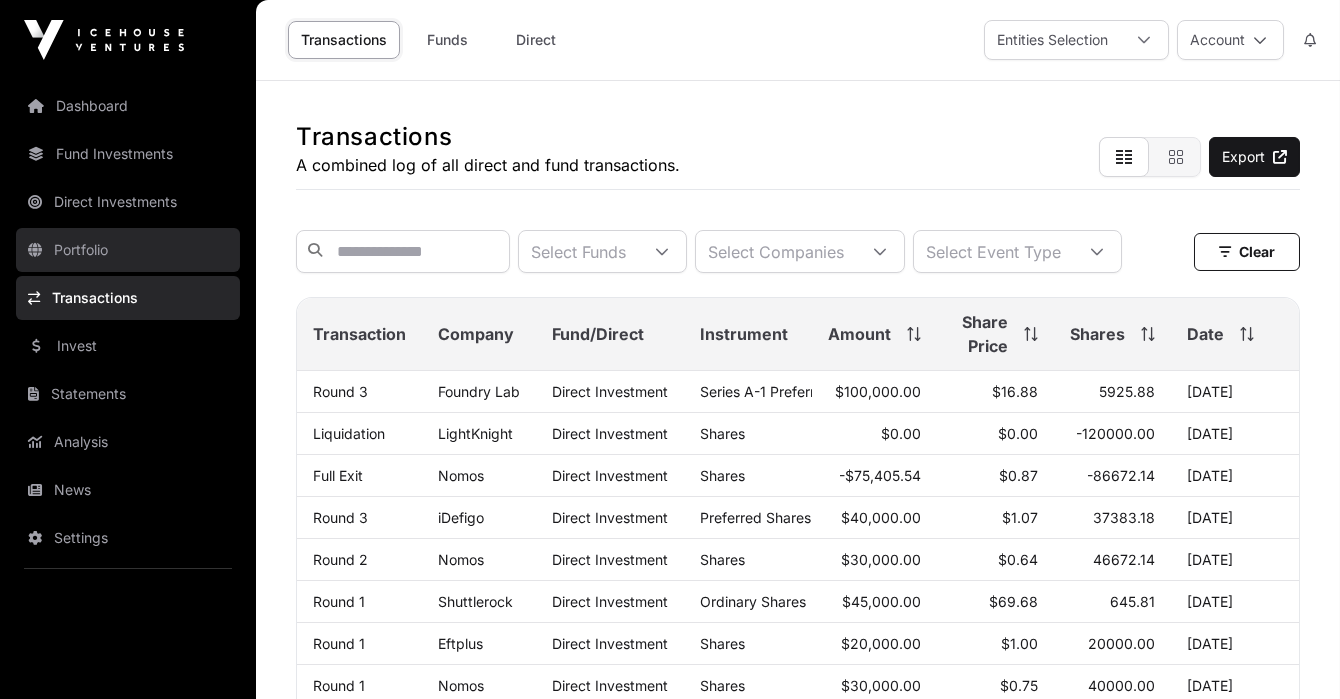 click on "Portfolio" 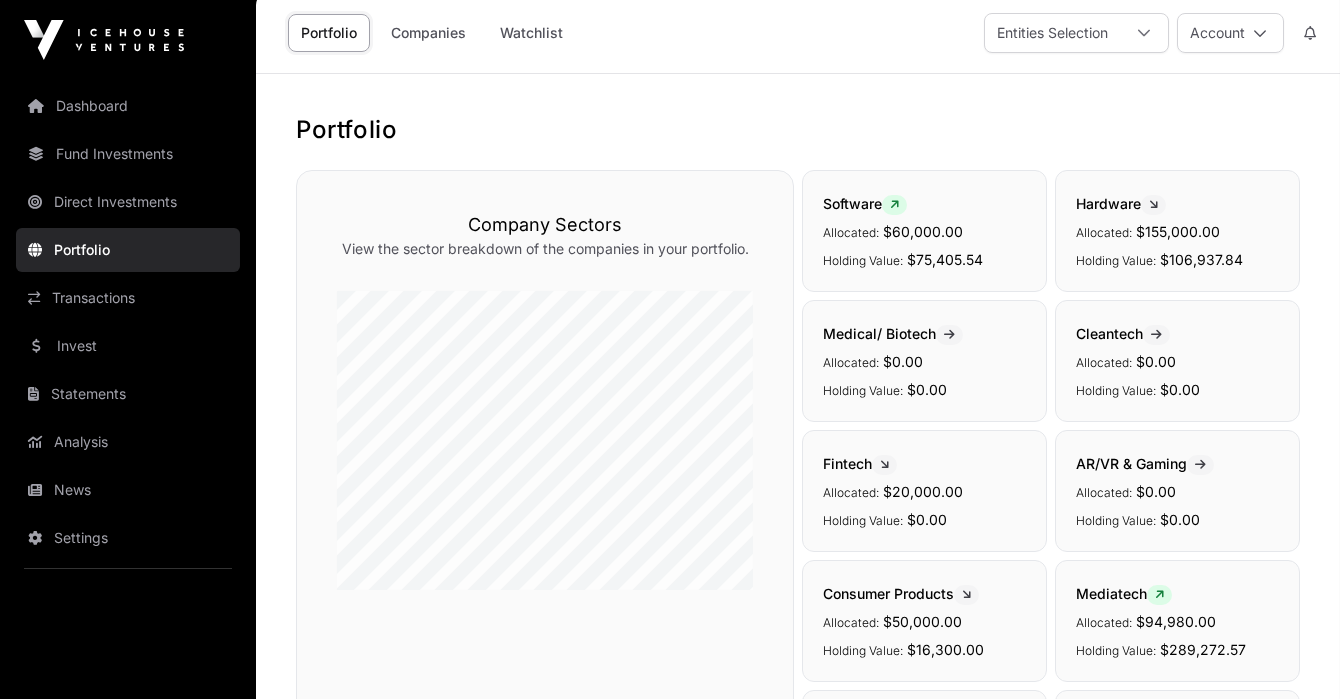 scroll, scrollTop: 0, scrollLeft: 0, axis: both 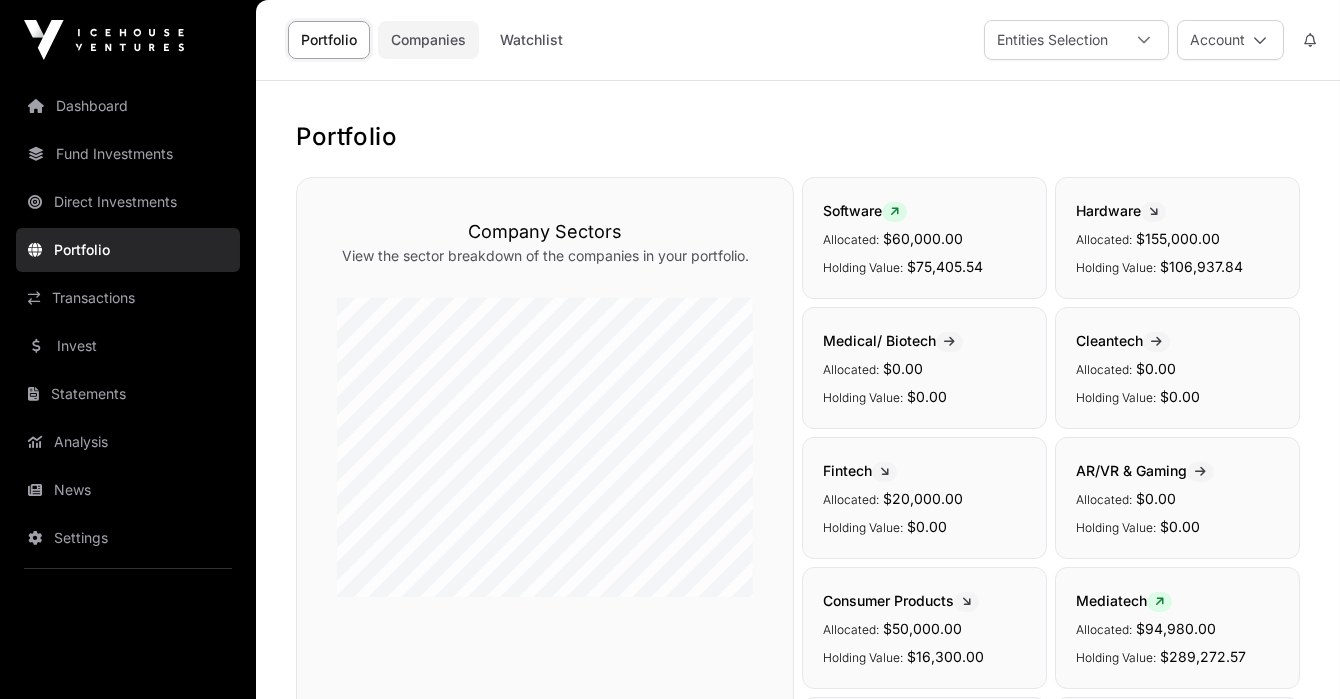 click on "Companies" 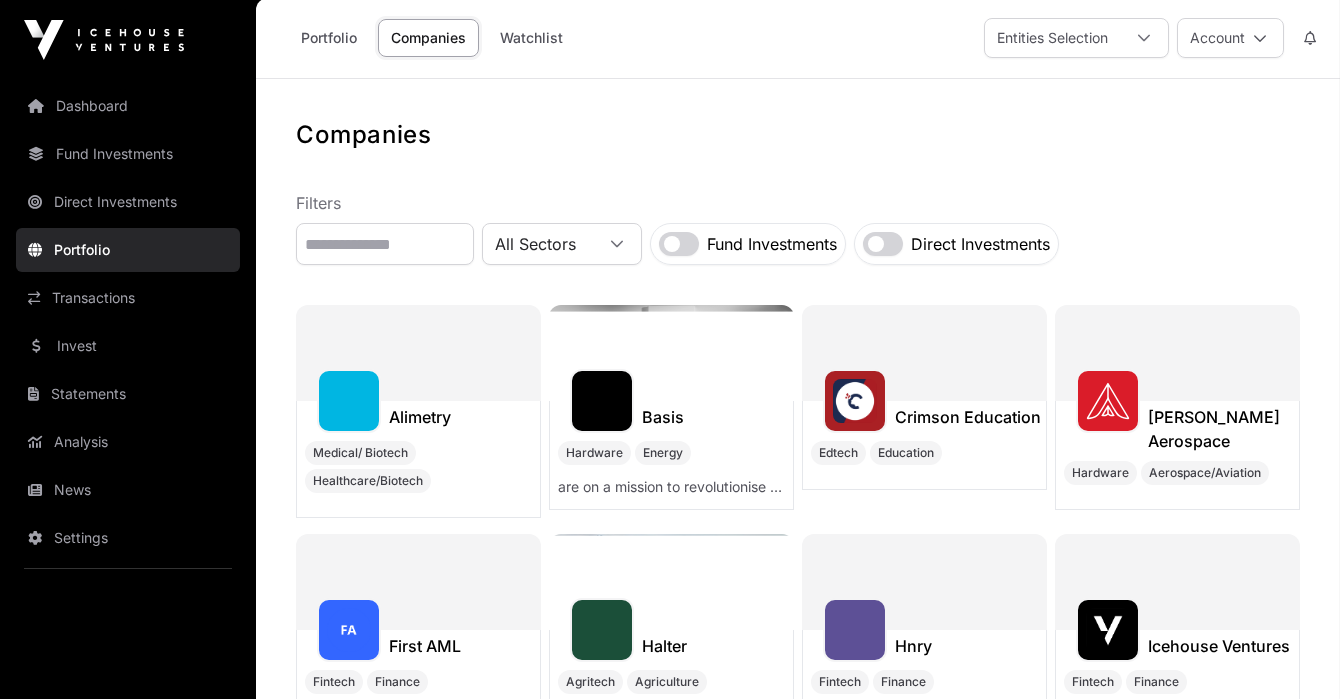 scroll, scrollTop: 0, scrollLeft: 0, axis: both 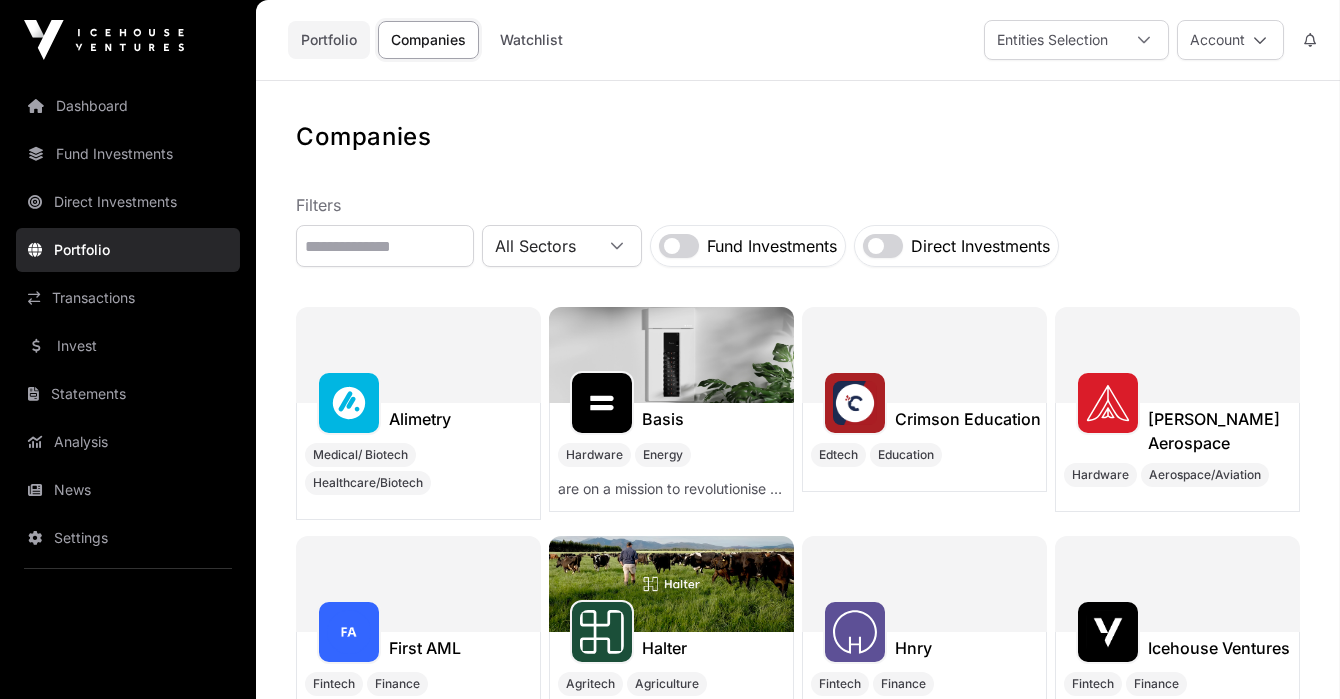 click on "Portfolio" 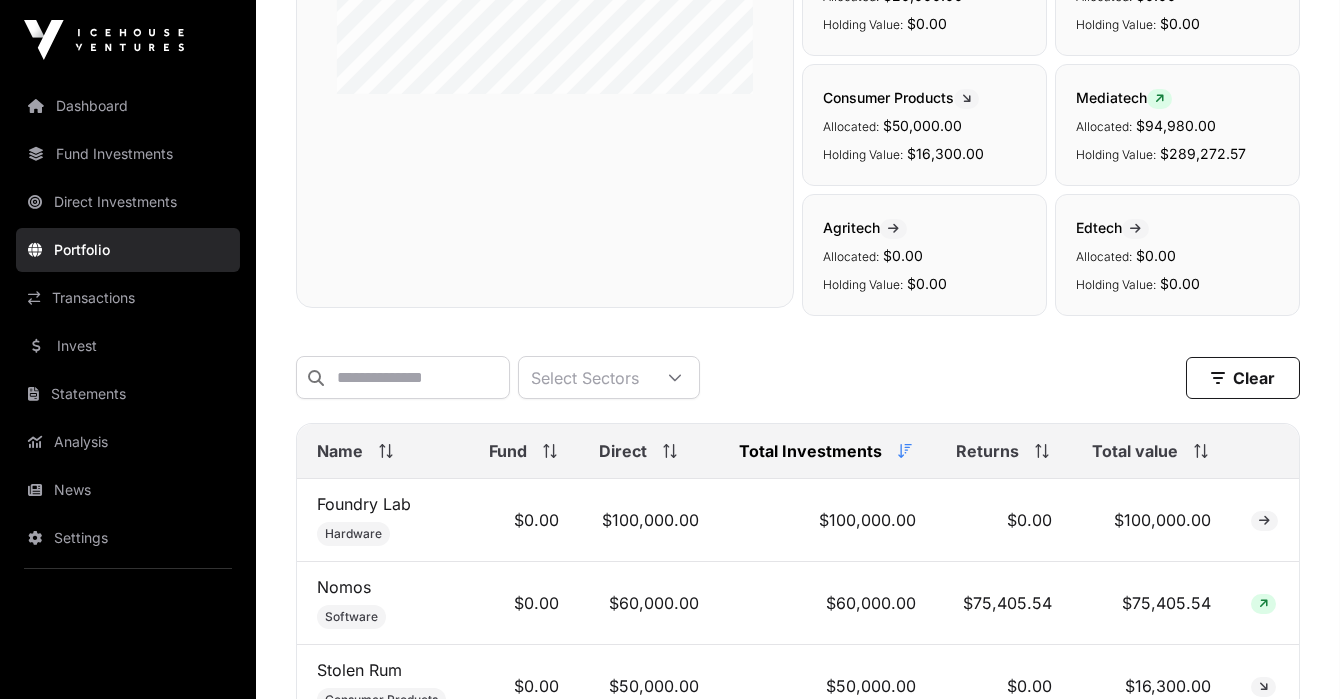 scroll, scrollTop: 502, scrollLeft: 0, axis: vertical 